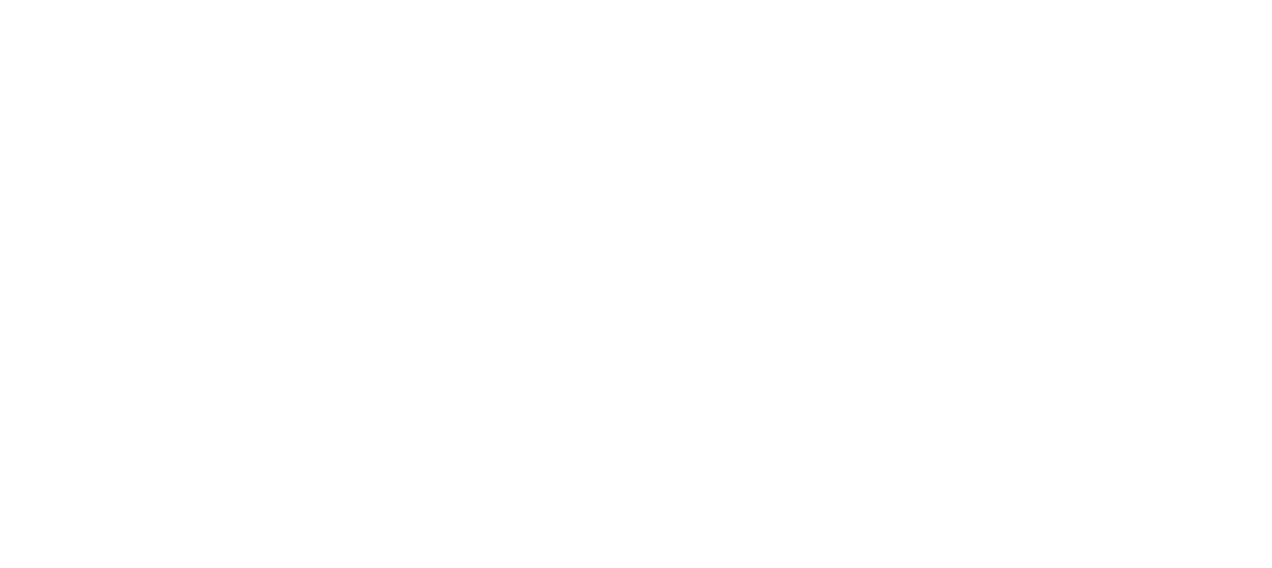 scroll, scrollTop: 0, scrollLeft: 0, axis: both 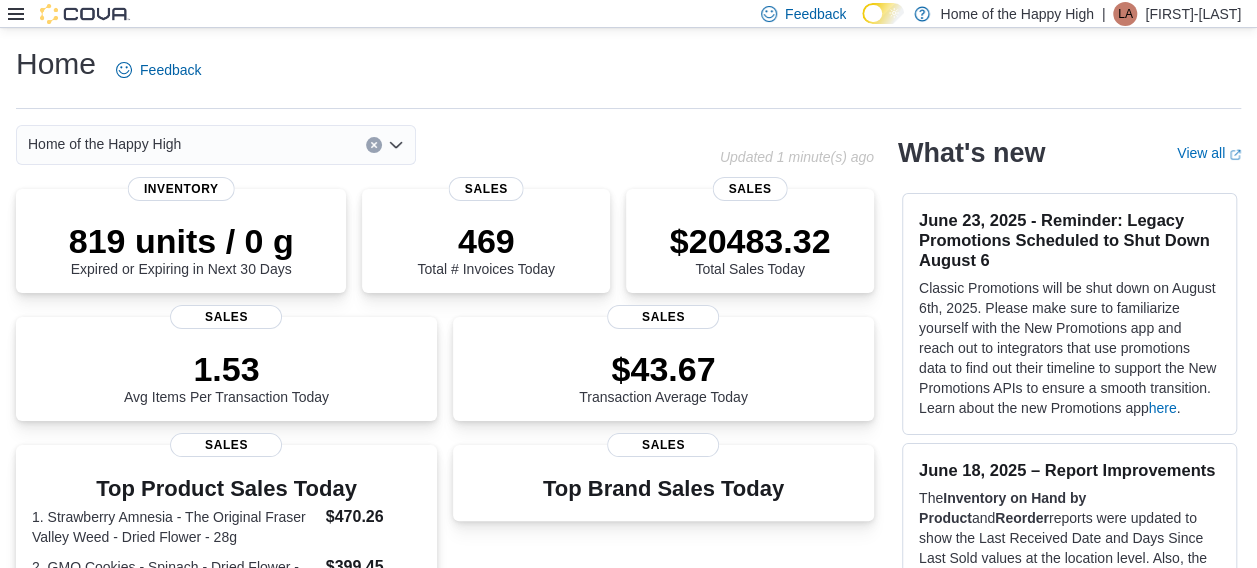 click 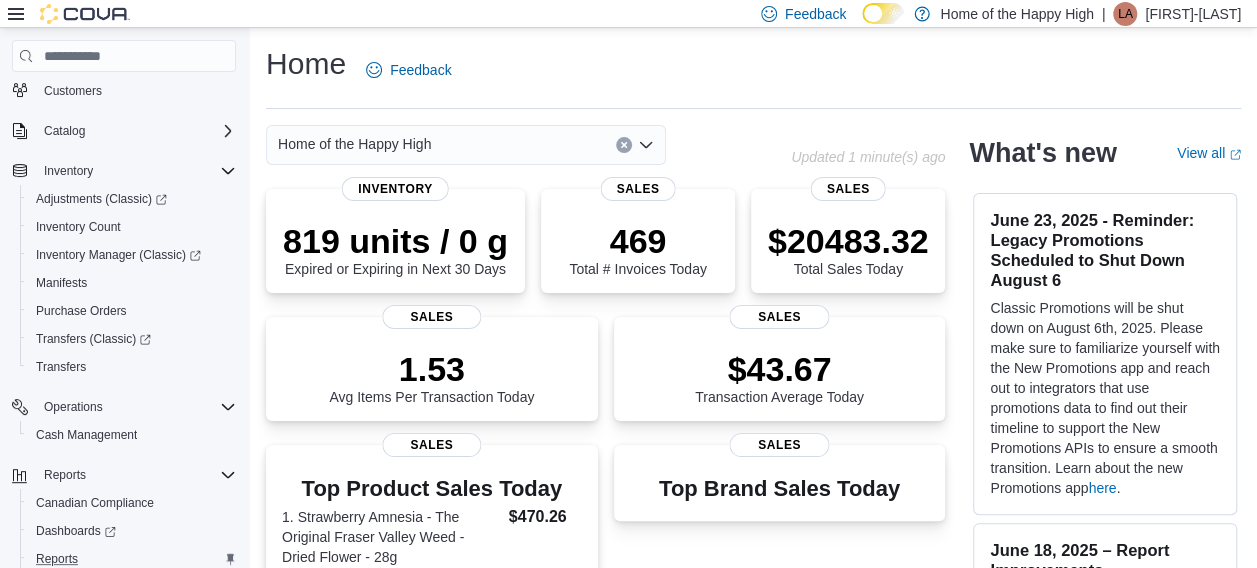 scroll, scrollTop: 166, scrollLeft: 0, axis: vertical 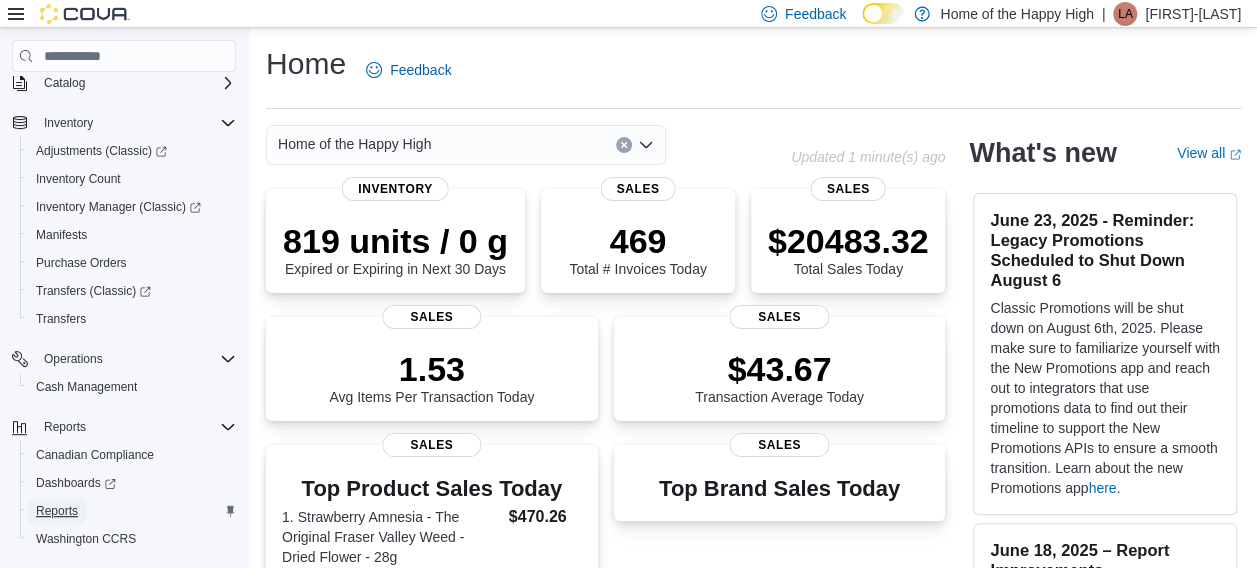 click on "Reports" at bounding box center (57, 511) 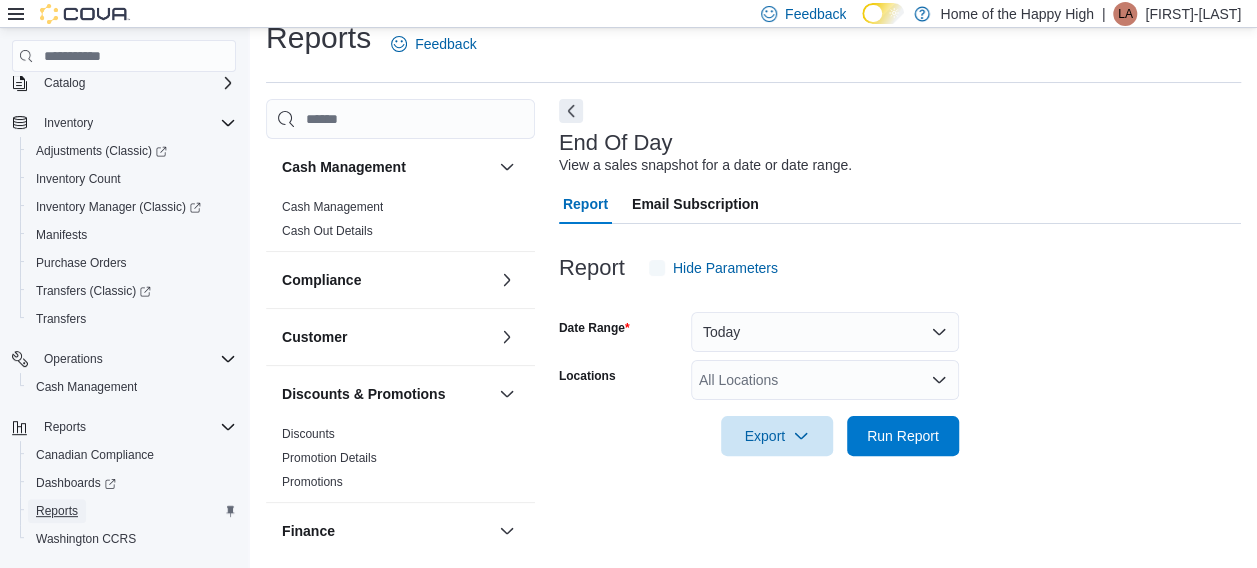 scroll, scrollTop: 39, scrollLeft: 0, axis: vertical 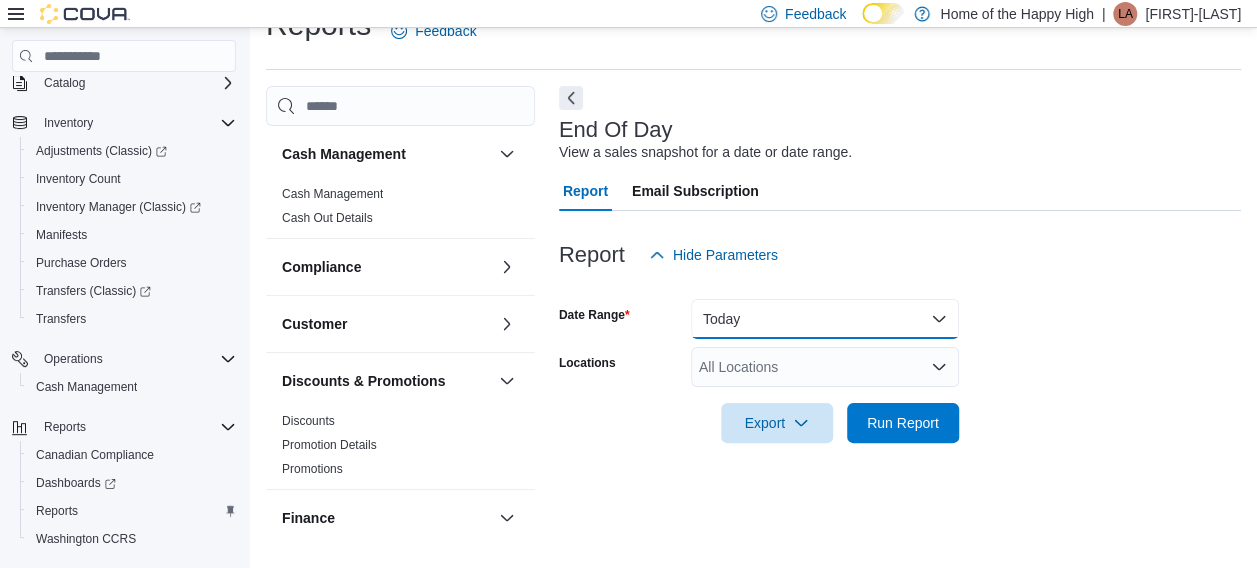click on "Today" at bounding box center [825, 319] 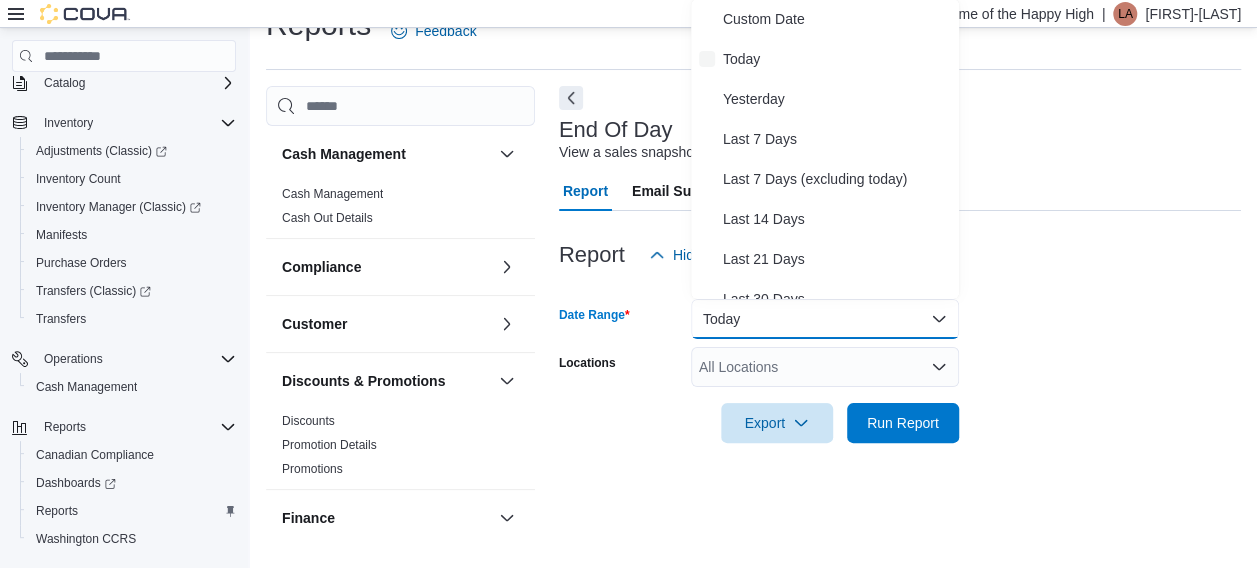 scroll, scrollTop: 38, scrollLeft: 0, axis: vertical 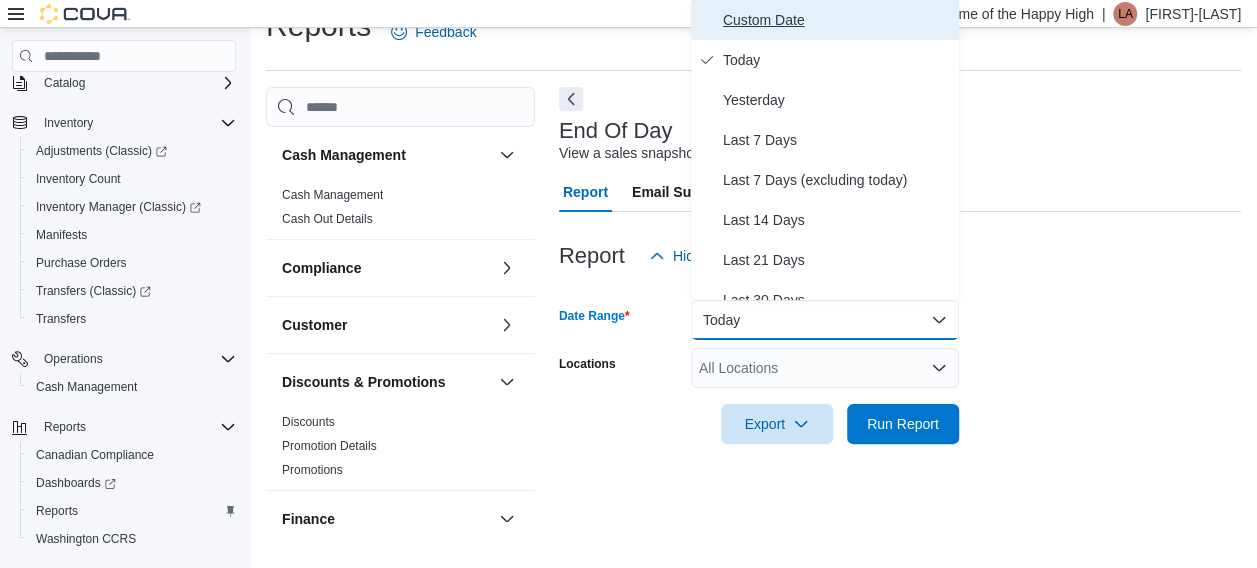 click on "Custom Date" at bounding box center [837, 20] 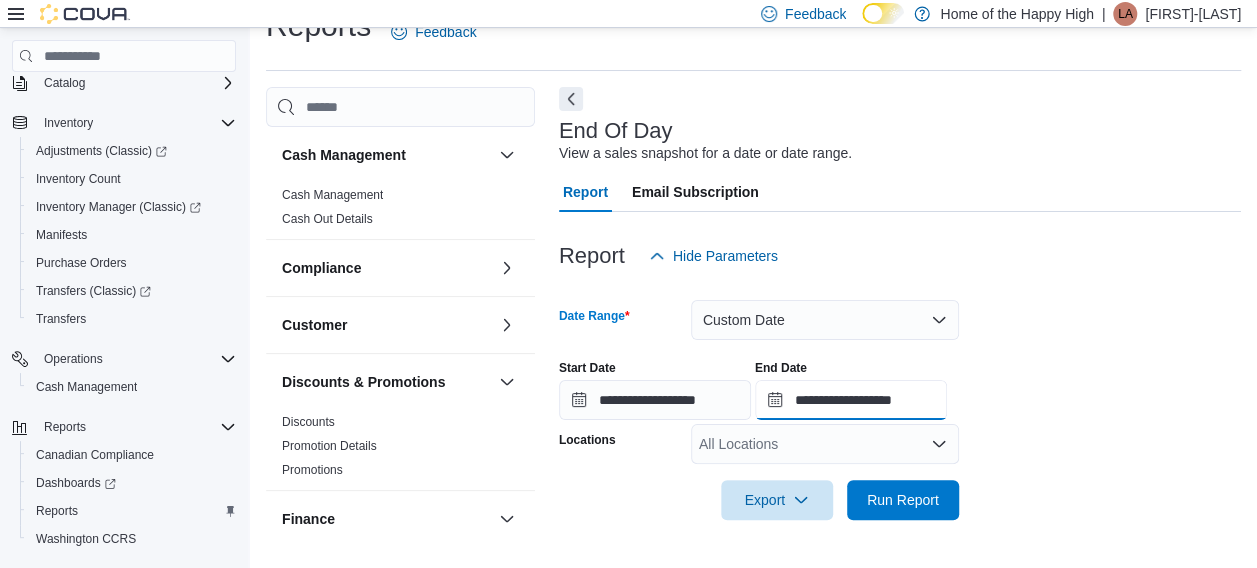 click on "**********" at bounding box center [851, 400] 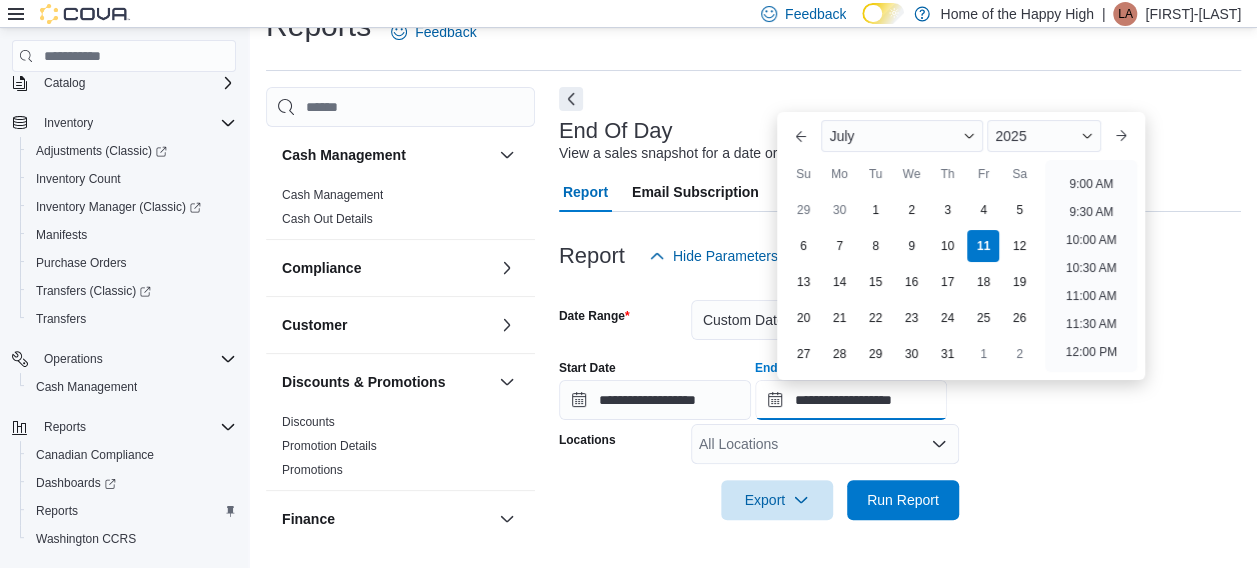scroll, scrollTop: 469, scrollLeft: 0, axis: vertical 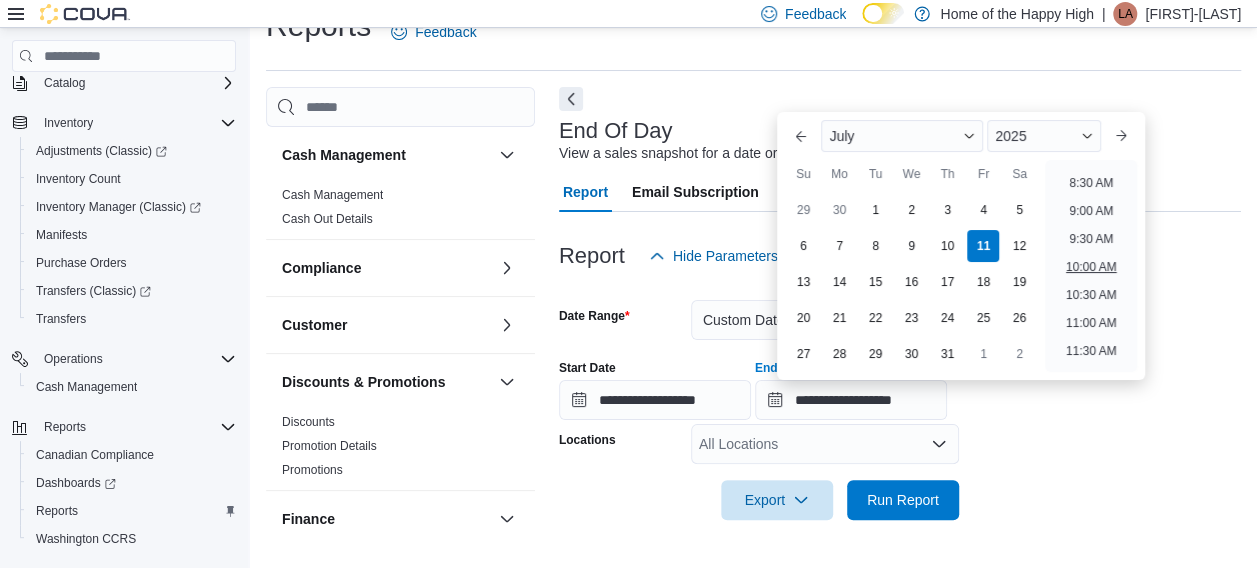 click on "10:00 AM" at bounding box center (1091, 267) 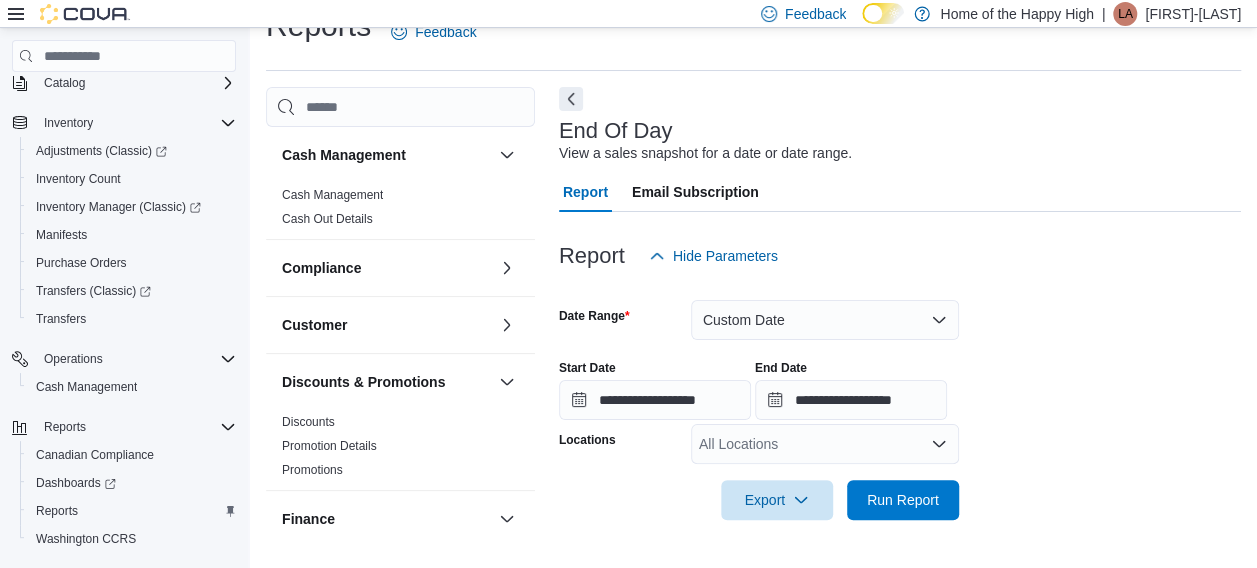click on "Report Hide Parameters" at bounding box center (900, 256) 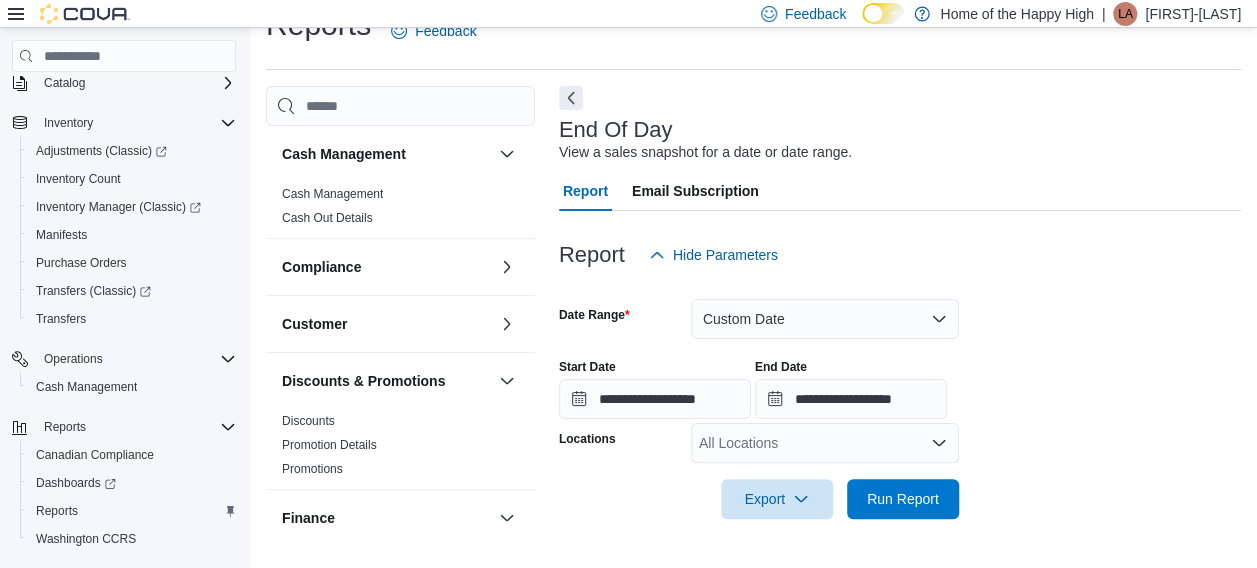 click on "All Locations" at bounding box center (825, 443) 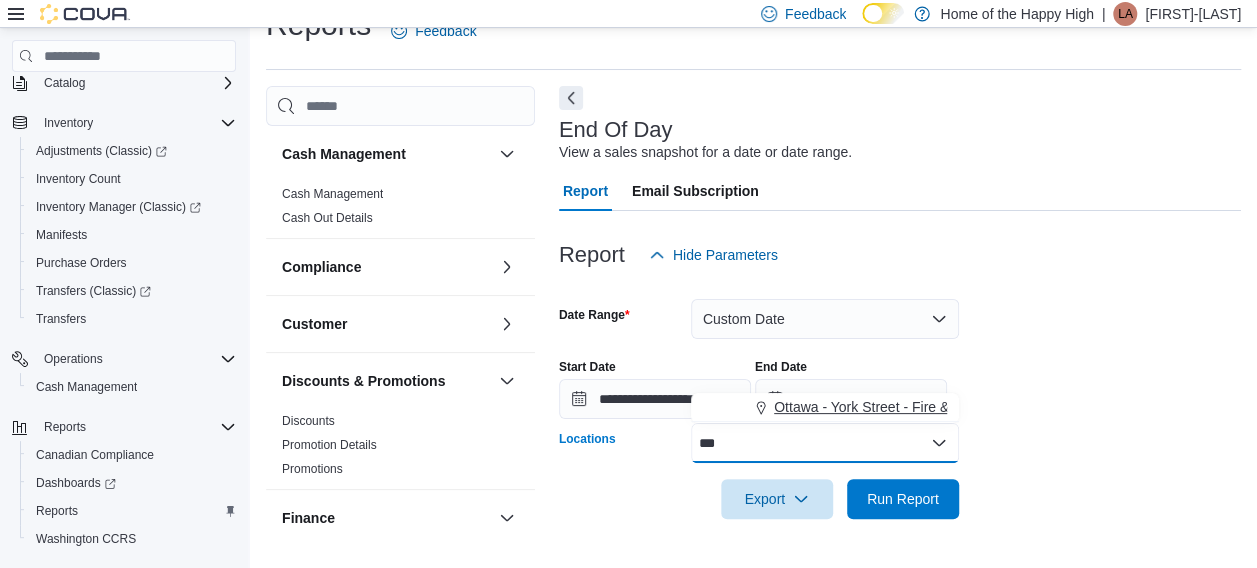 type on "***" 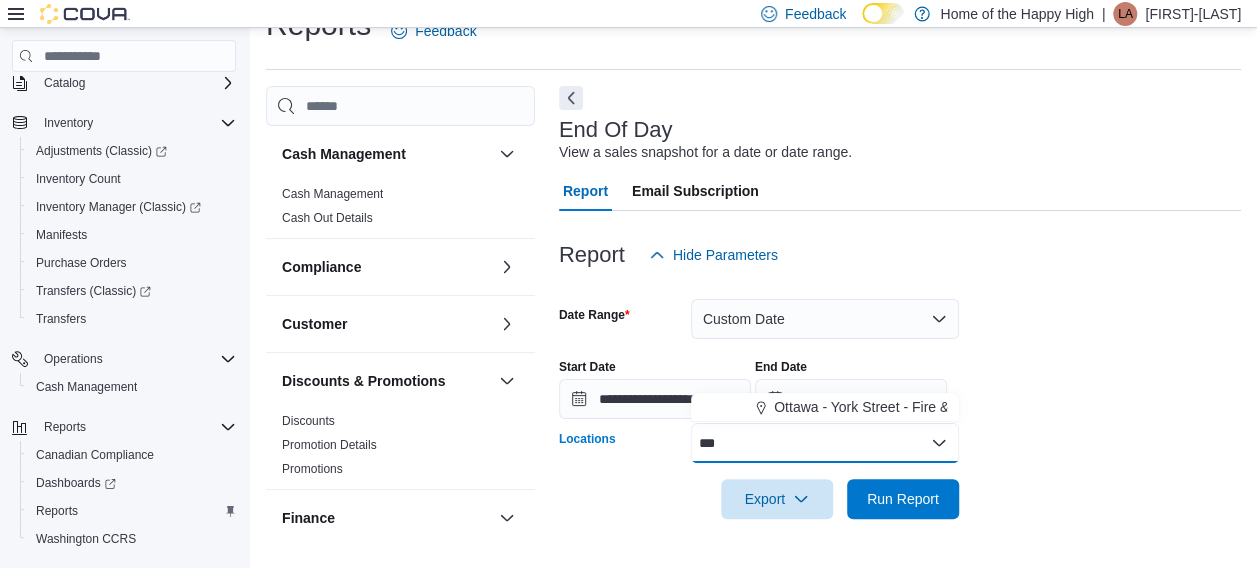type 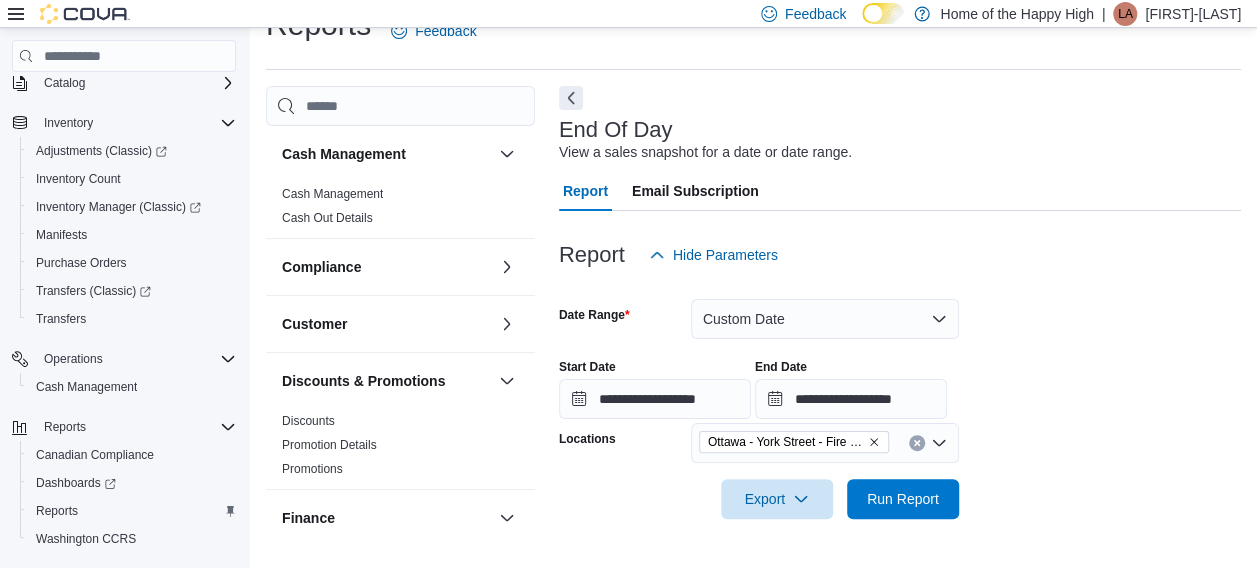 click on "Report Hide Parameters" at bounding box center (900, 255) 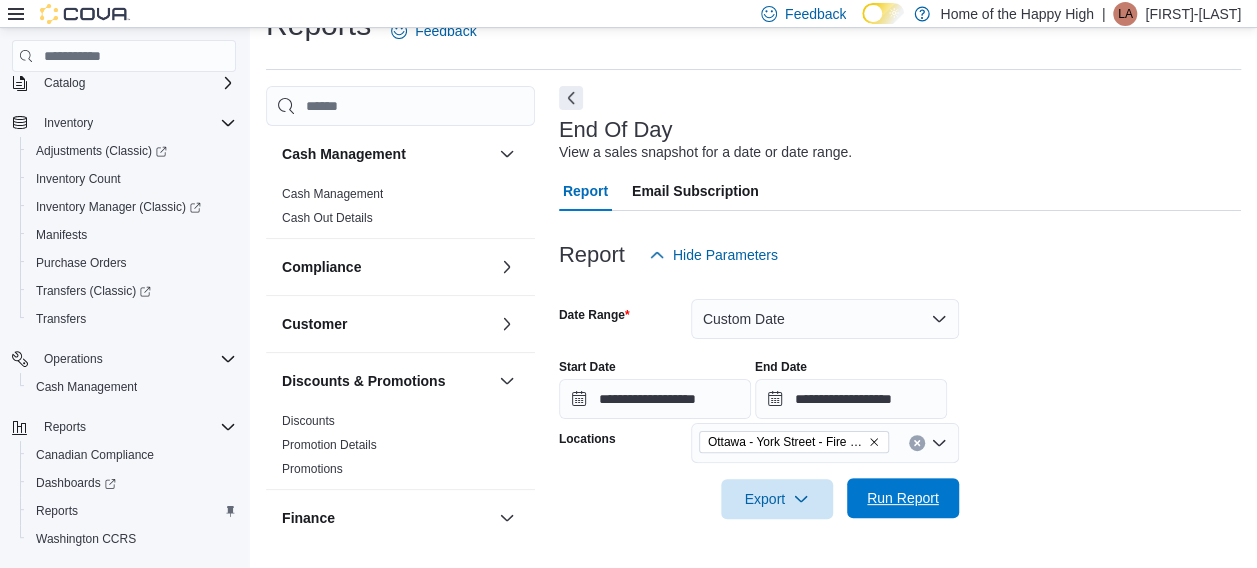 click on "Run Report" at bounding box center (903, 498) 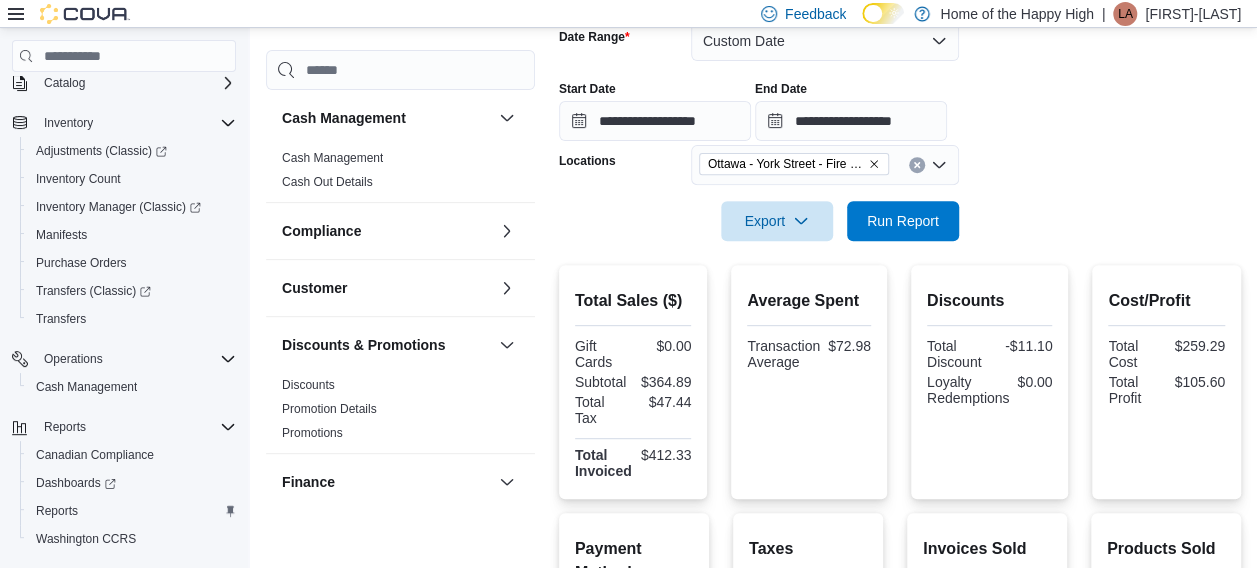 scroll, scrollTop: 134, scrollLeft: 0, axis: vertical 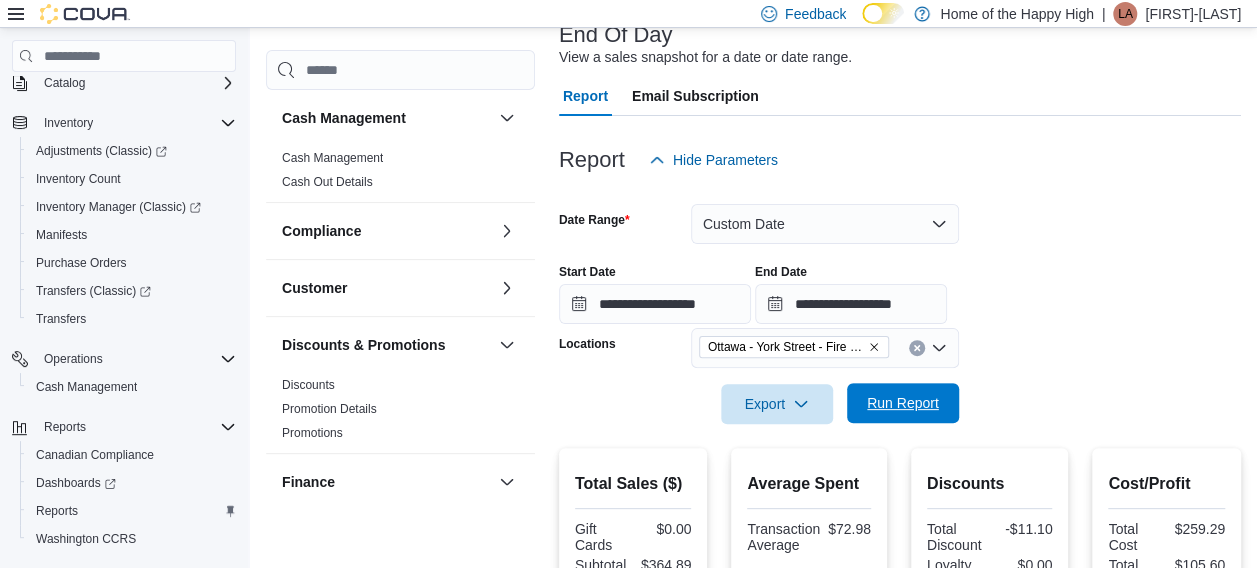 click on "Run Report" at bounding box center [903, 403] 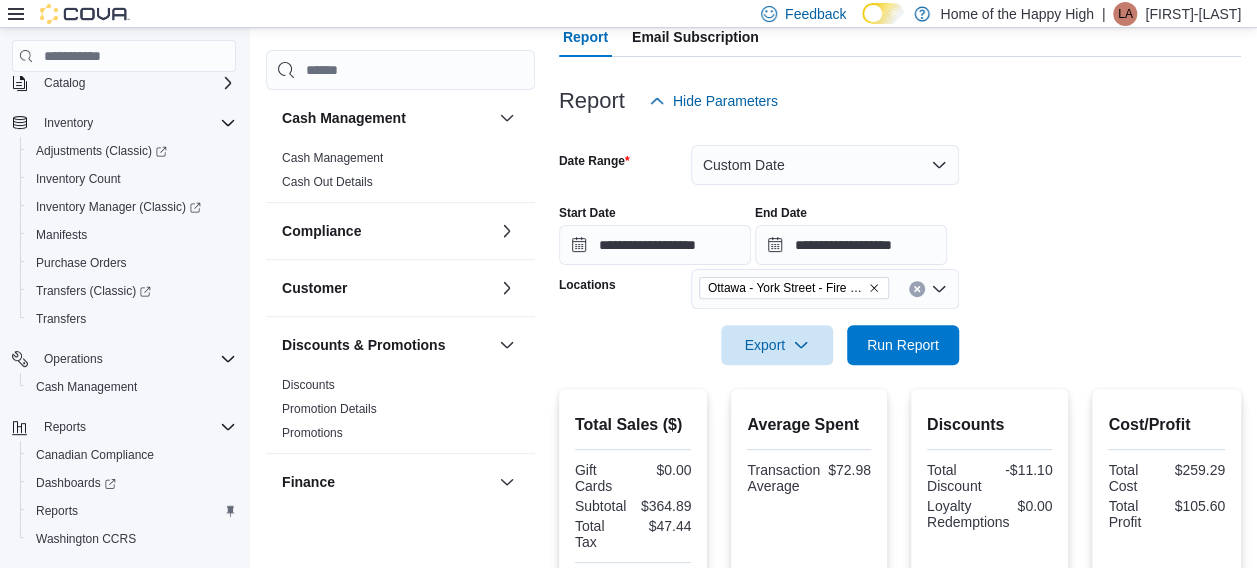 scroll, scrollTop: 333, scrollLeft: 0, axis: vertical 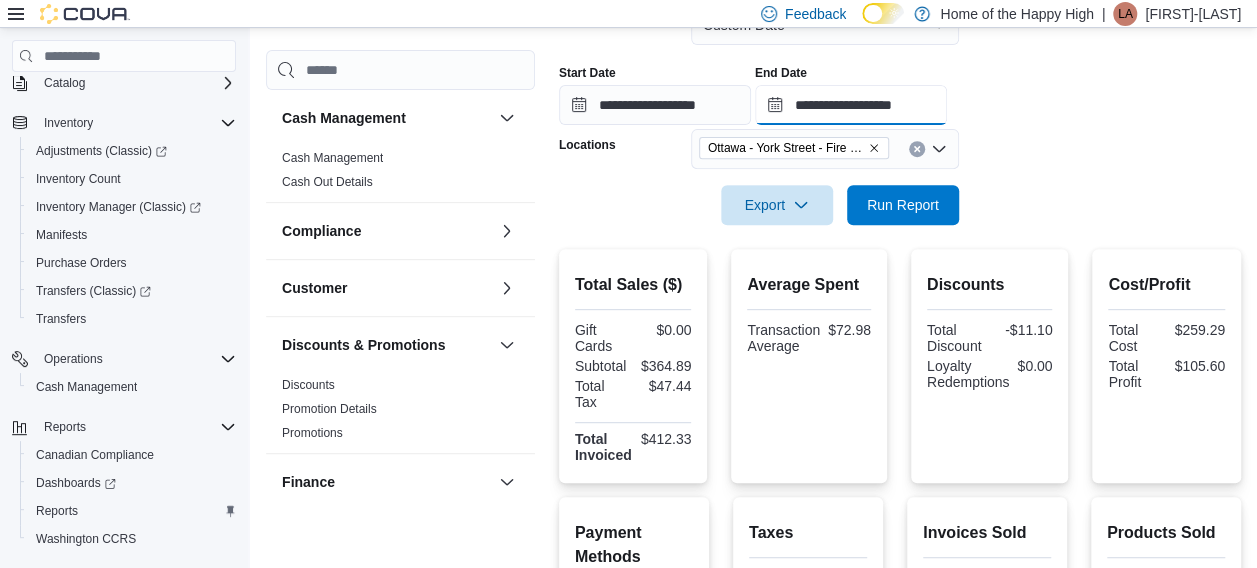 click on "**********" at bounding box center (851, 105) 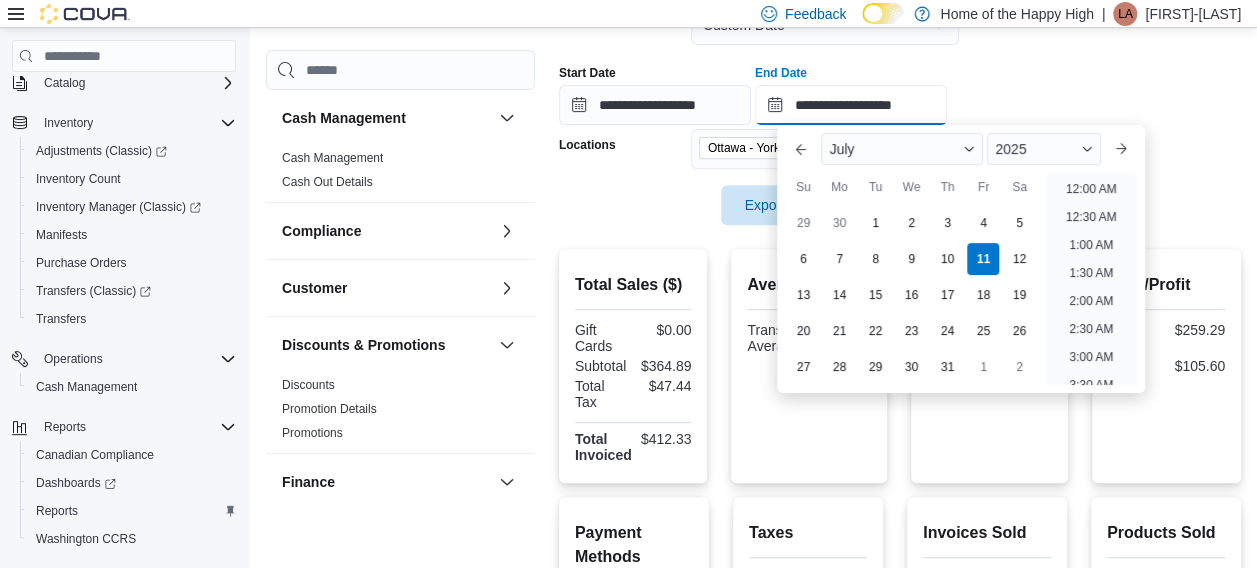 scroll, scrollTop: 622, scrollLeft: 0, axis: vertical 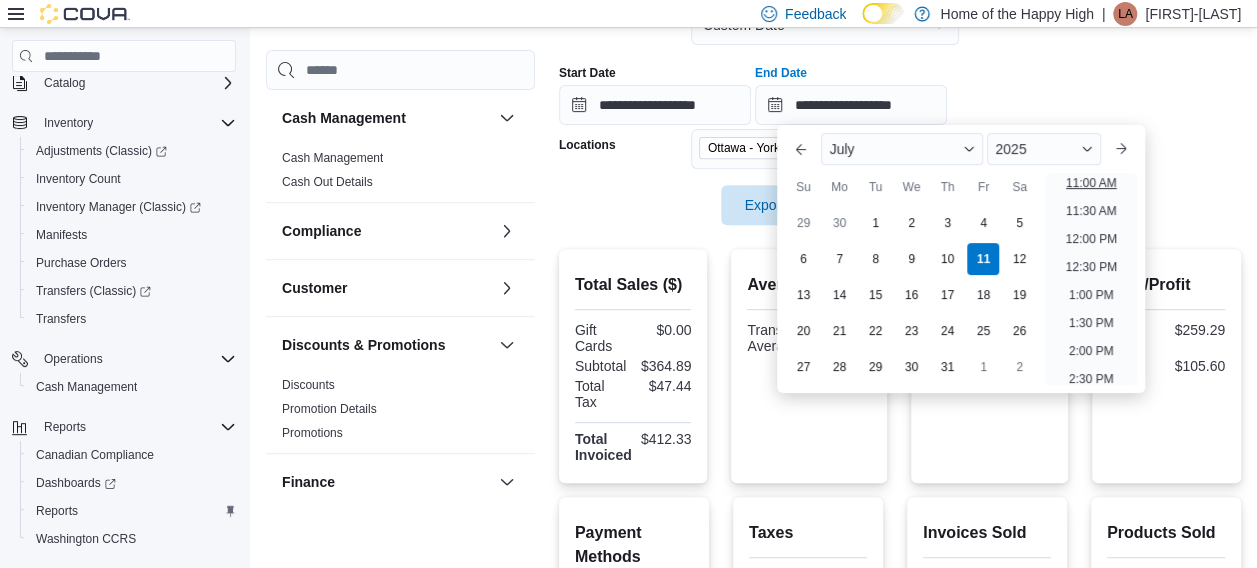 click on "11:00 AM" at bounding box center [1091, 183] 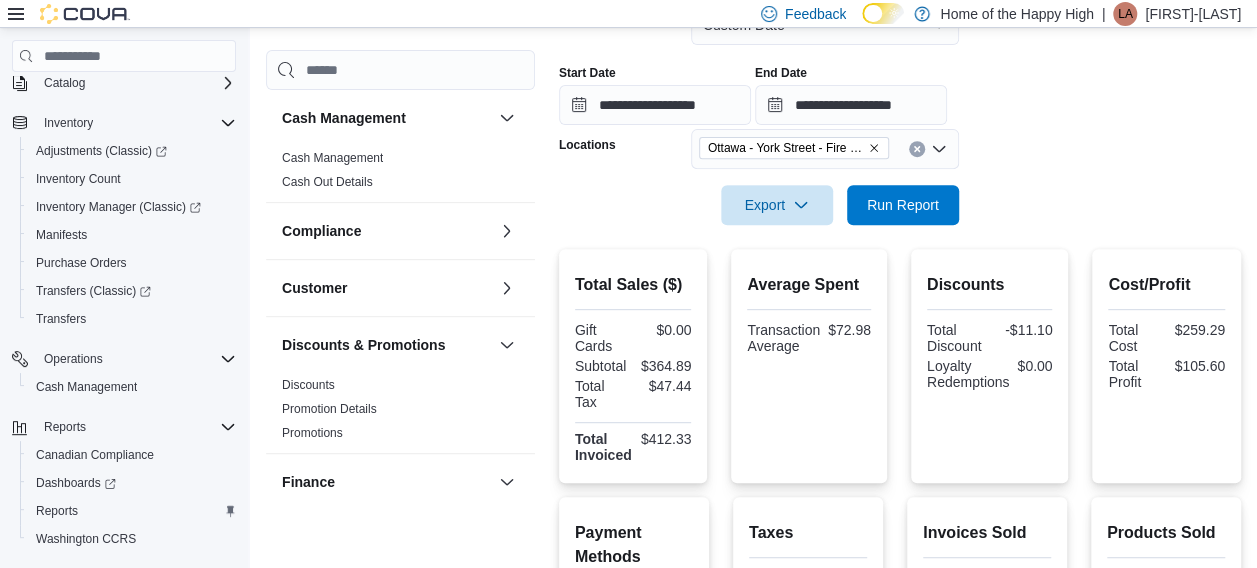 click on "**********" at bounding box center (900, 103) 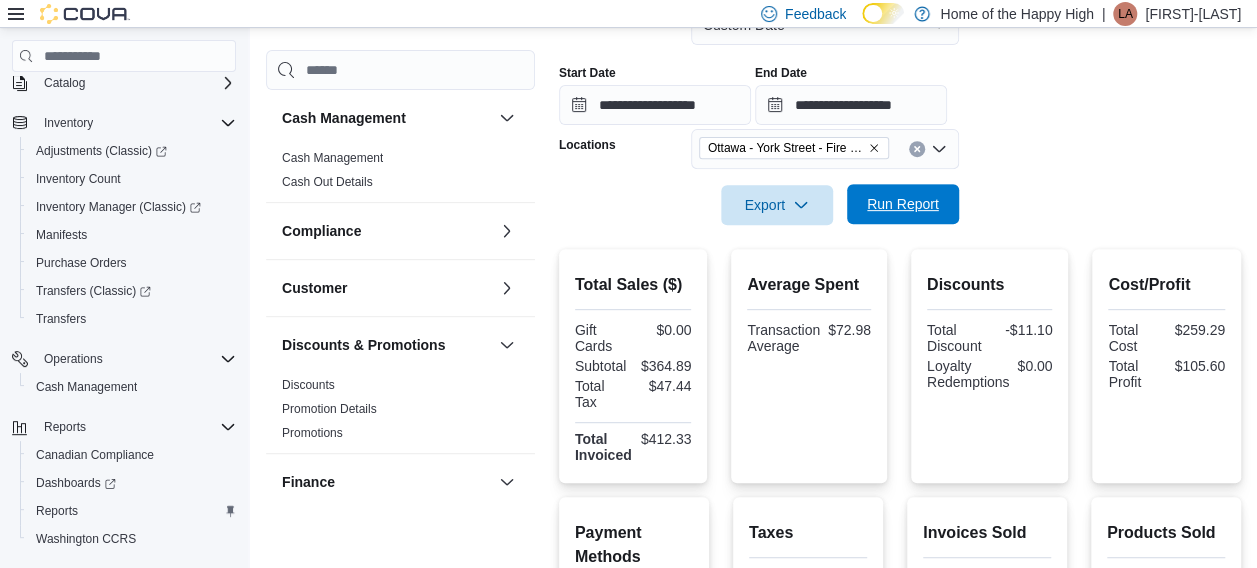 click on "Run Report" at bounding box center (903, 204) 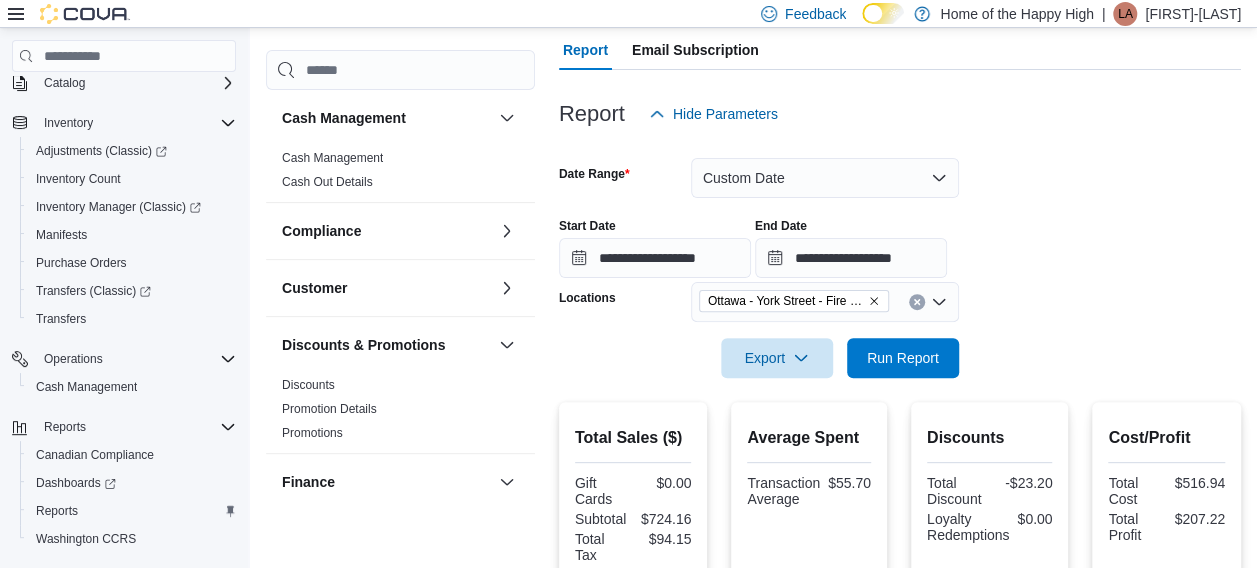 scroll, scrollTop: 166, scrollLeft: 0, axis: vertical 